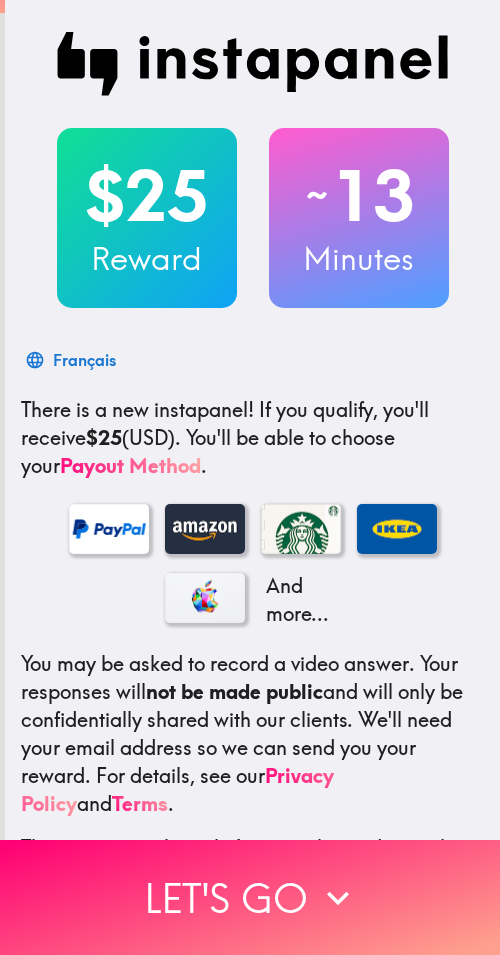 scroll, scrollTop: 0, scrollLeft: 0, axis: both 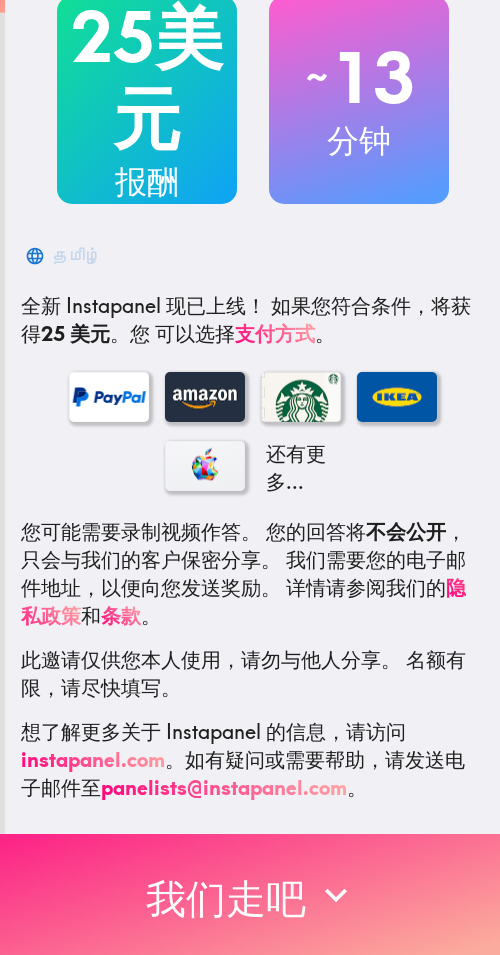 click on "我们走吧" at bounding box center [250, 894] 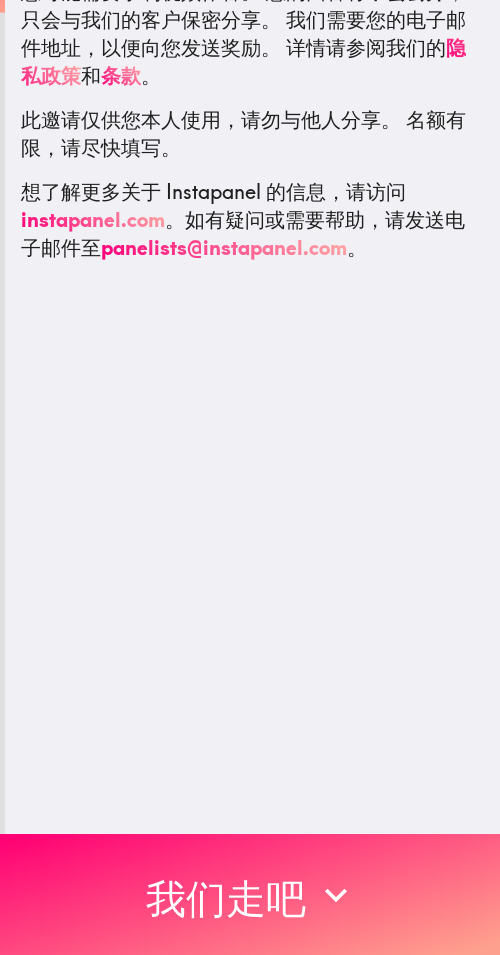 scroll, scrollTop: 0, scrollLeft: 0, axis: both 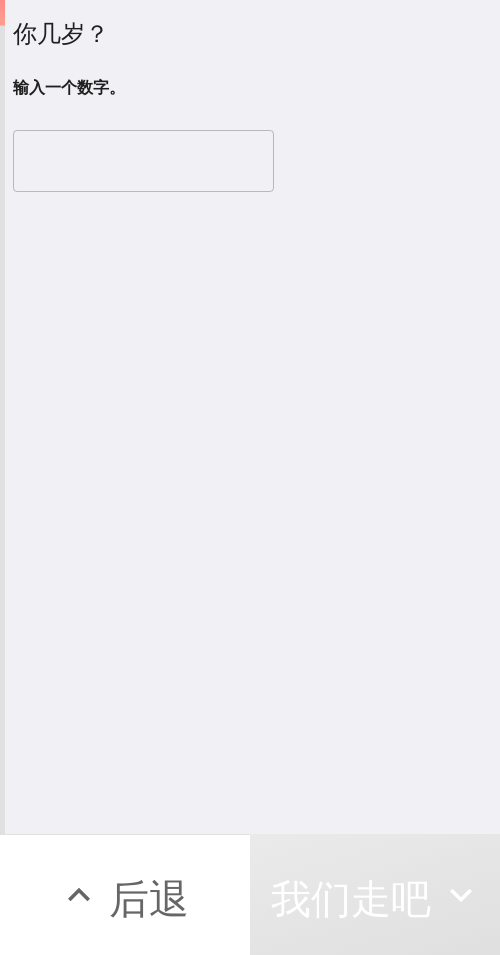 click at bounding box center [143, 161] 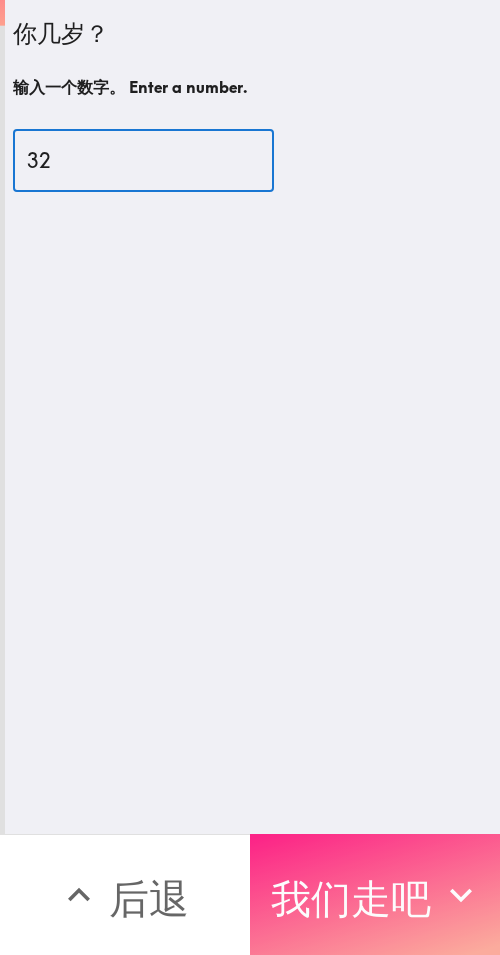 type on "32" 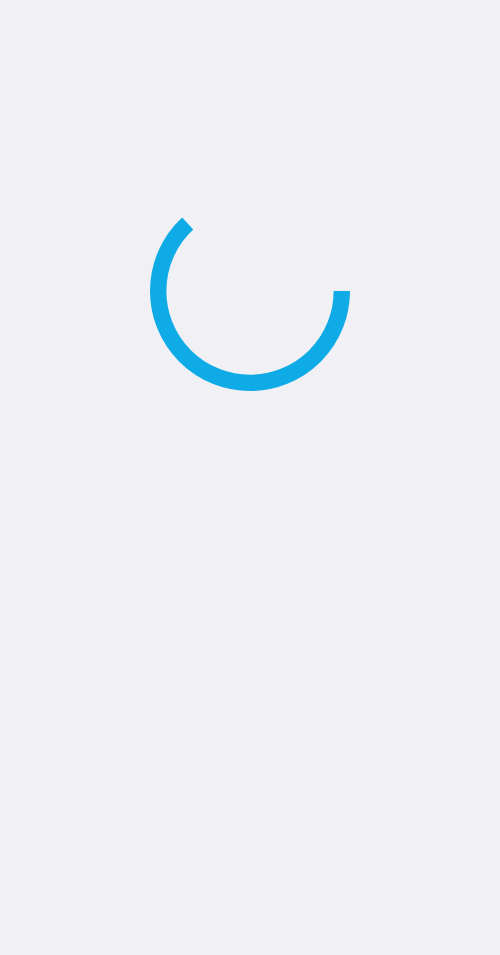 scroll, scrollTop: 0, scrollLeft: 0, axis: both 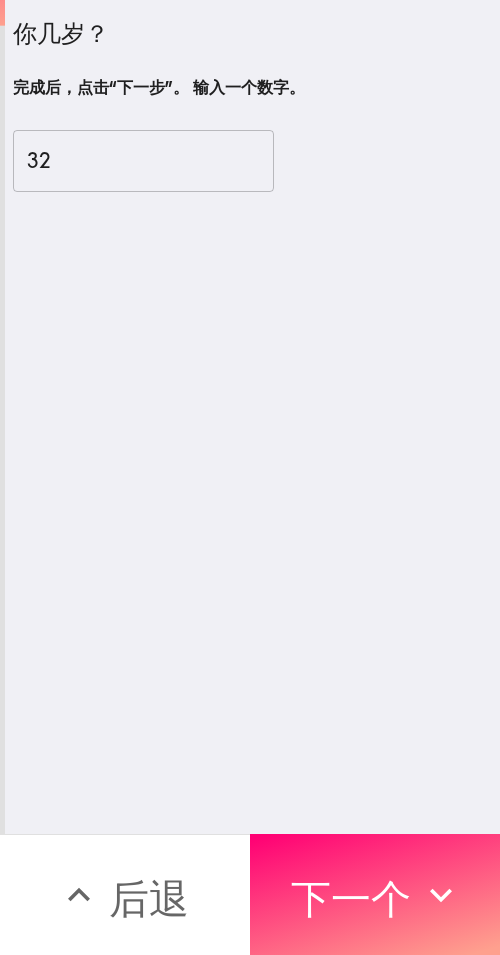 drag, startPoint x: 237, startPoint y: 377, endPoint x: 305, endPoint y: 474, distance: 118.46096 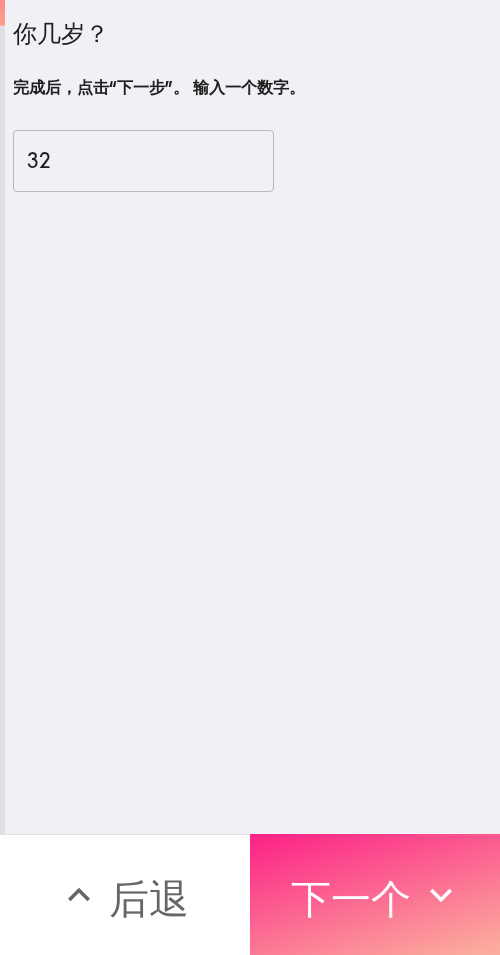 click on "下一个" at bounding box center [351, 898] 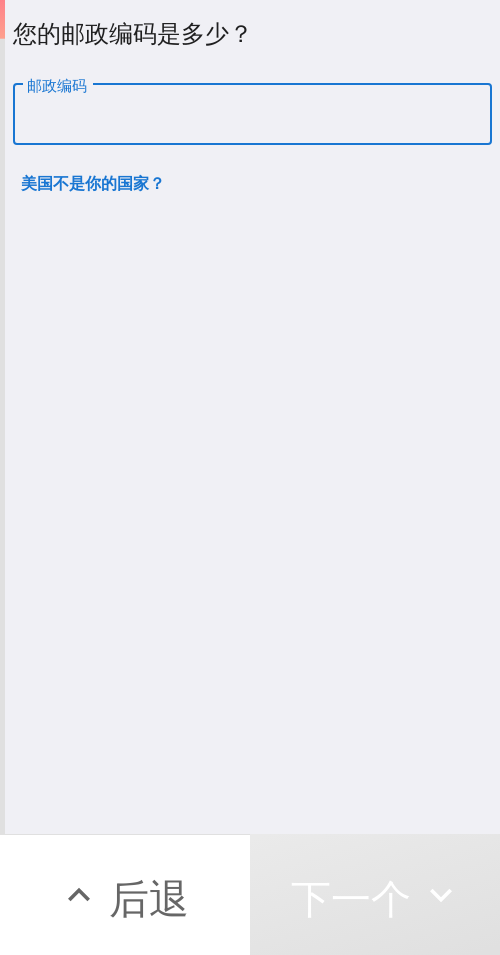 click on "邮政编码" at bounding box center (252, 115) 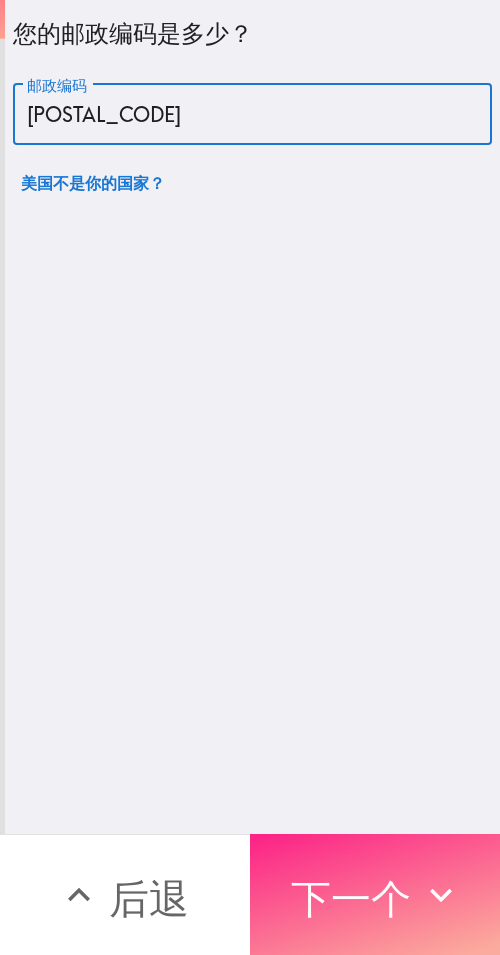 type on "64106" 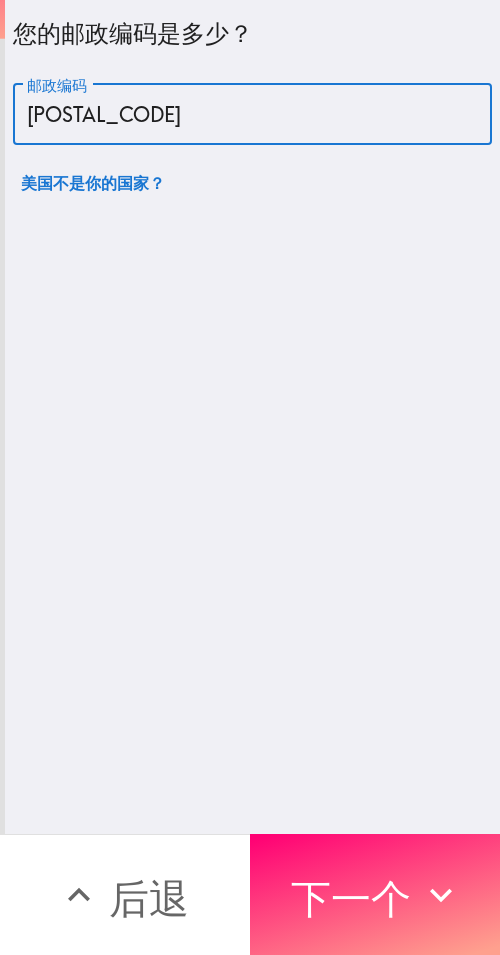 click on "下一个" at bounding box center (351, 895) 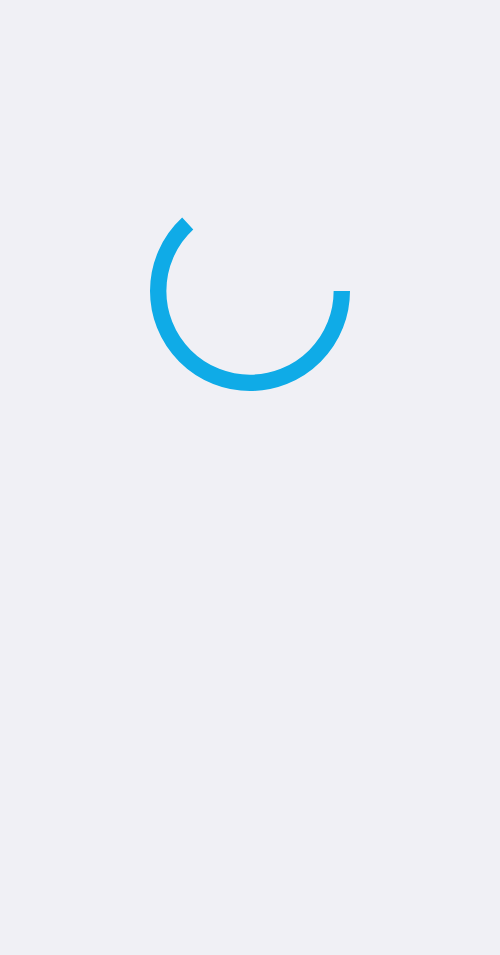 scroll, scrollTop: 0, scrollLeft: 0, axis: both 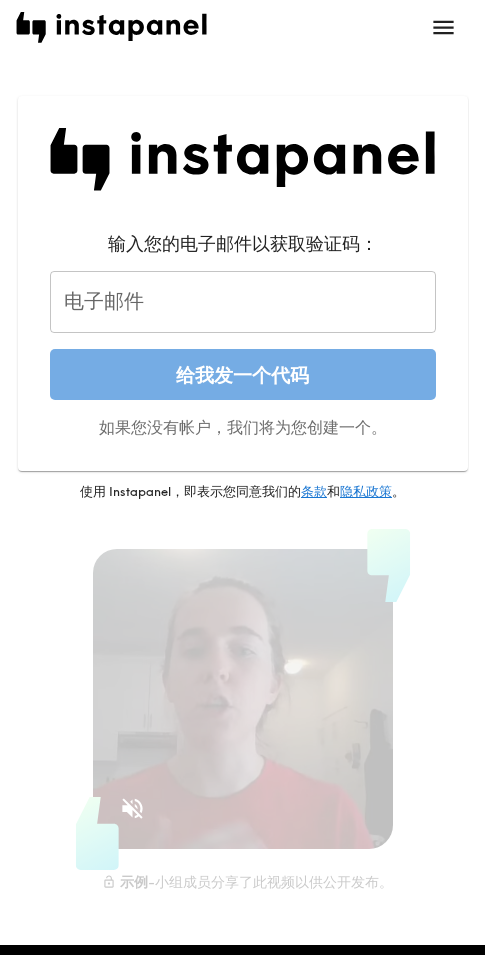 click on "电子邮件" at bounding box center (243, 302) 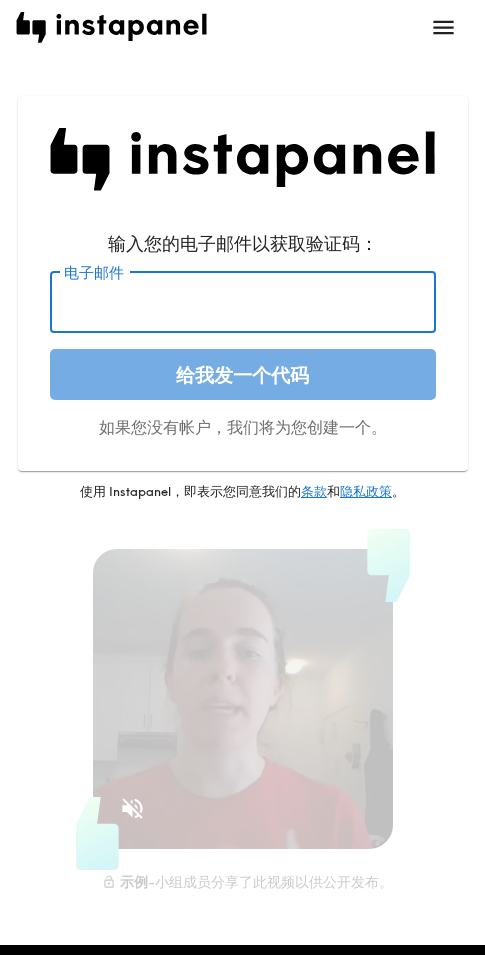 paste on "warer5911@gmail.com" 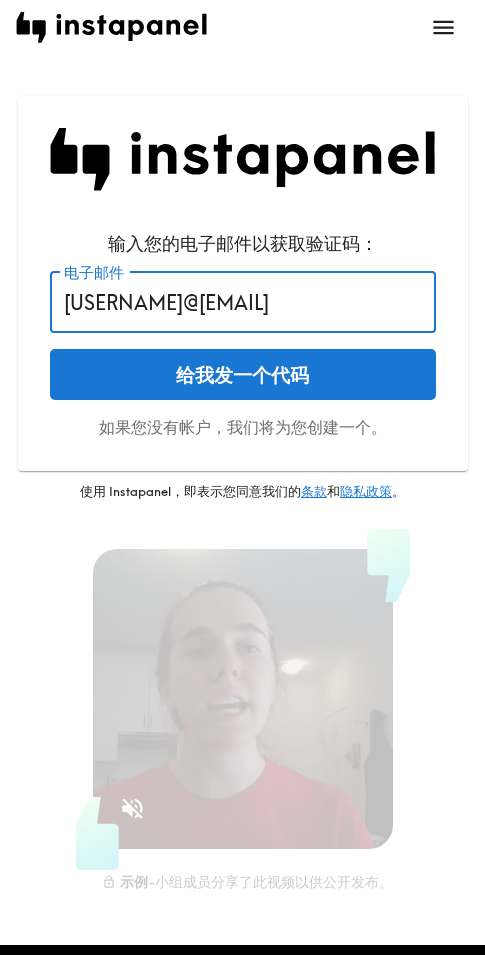 type on "warer5911@gmail.com" 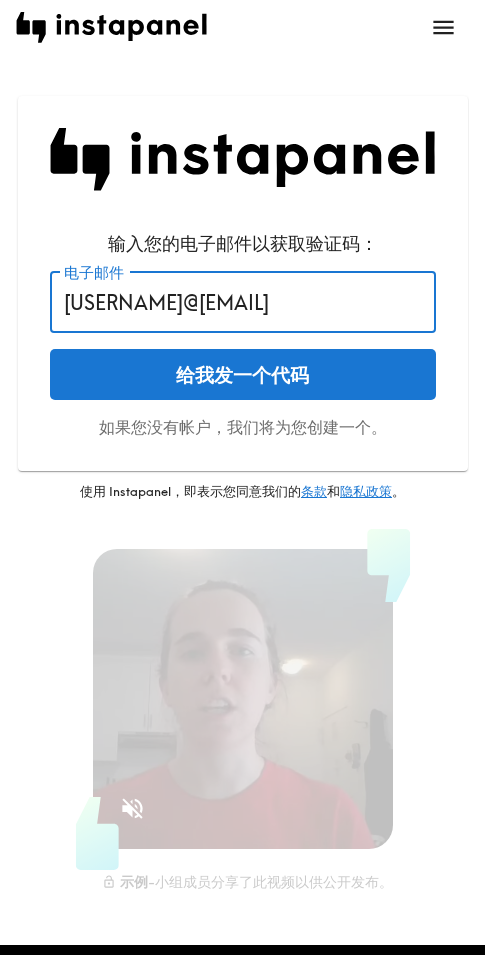 click on "给我发一个代码" at bounding box center [243, 374] 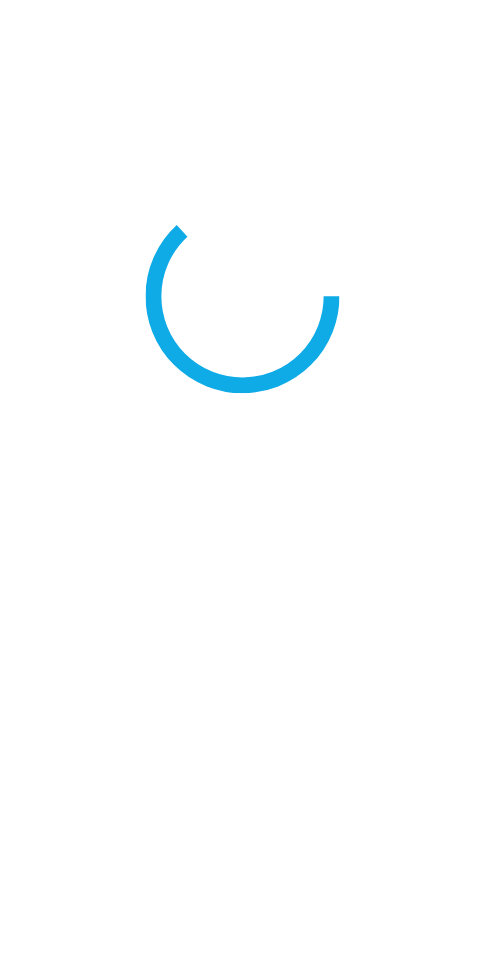 scroll, scrollTop: 0, scrollLeft: 0, axis: both 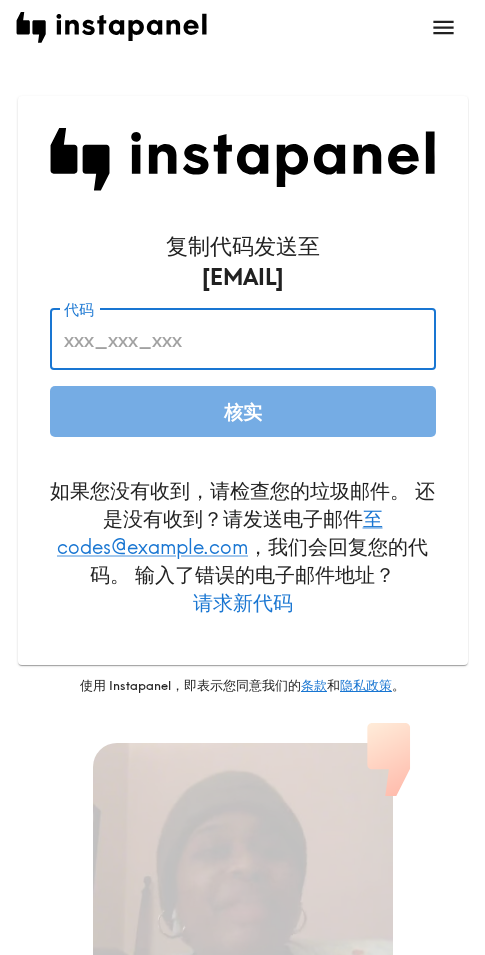 click on "代码" at bounding box center (243, 339) 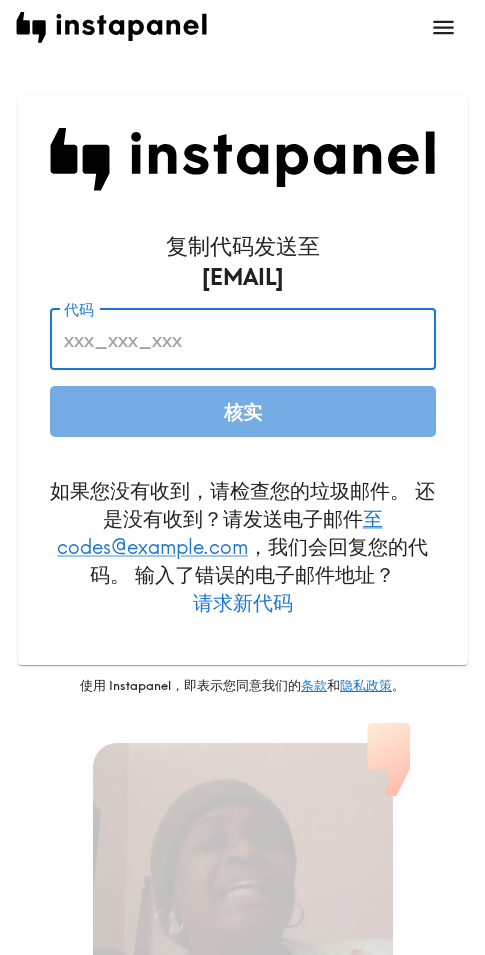 paste on "3dN_gEj_BEG" 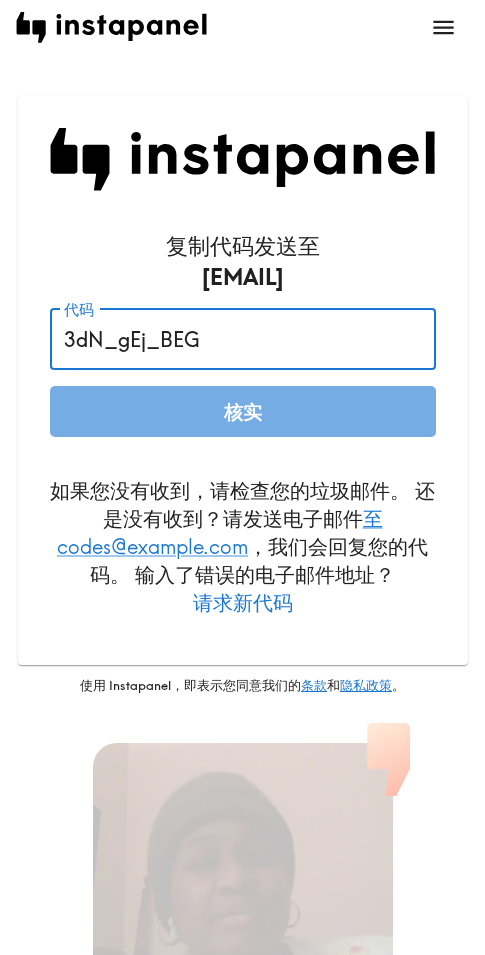 type on "3dN_gEj_BEG" 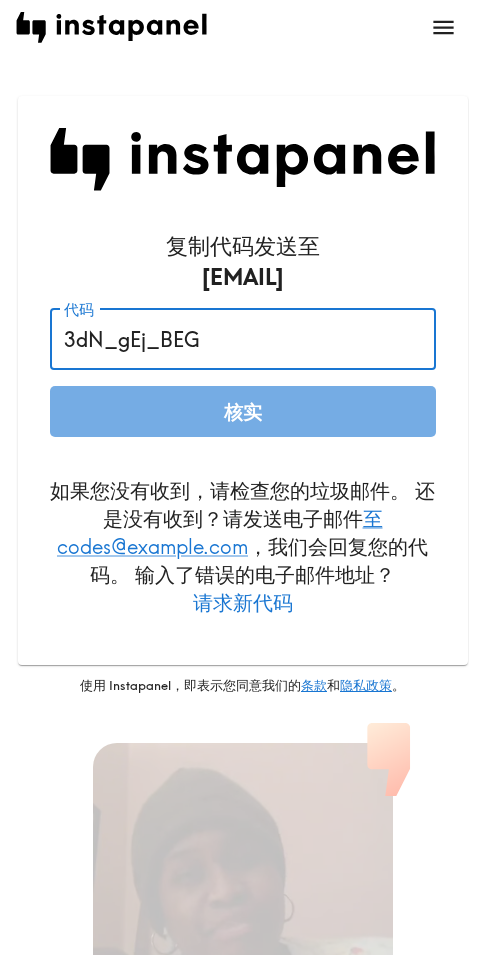 click on "核实" at bounding box center [243, 411] 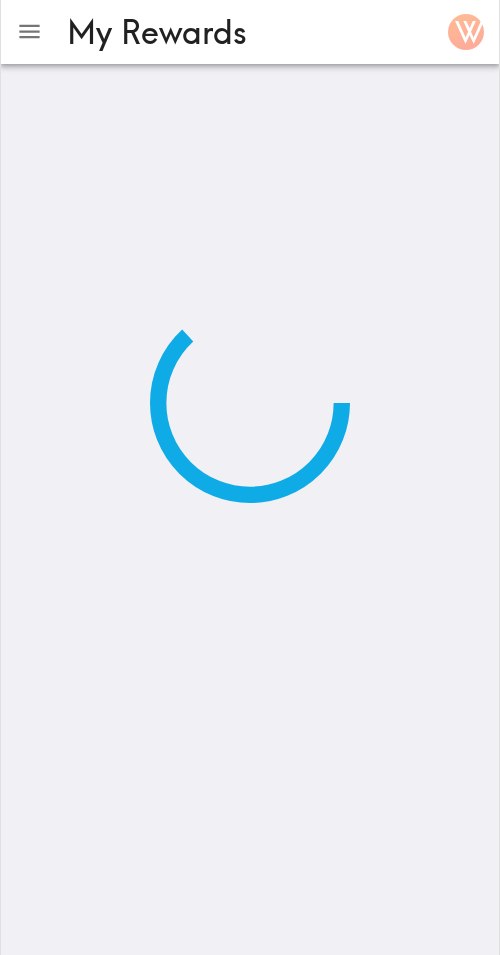 scroll, scrollTop: 0, scrollLeft: 0, axis: both 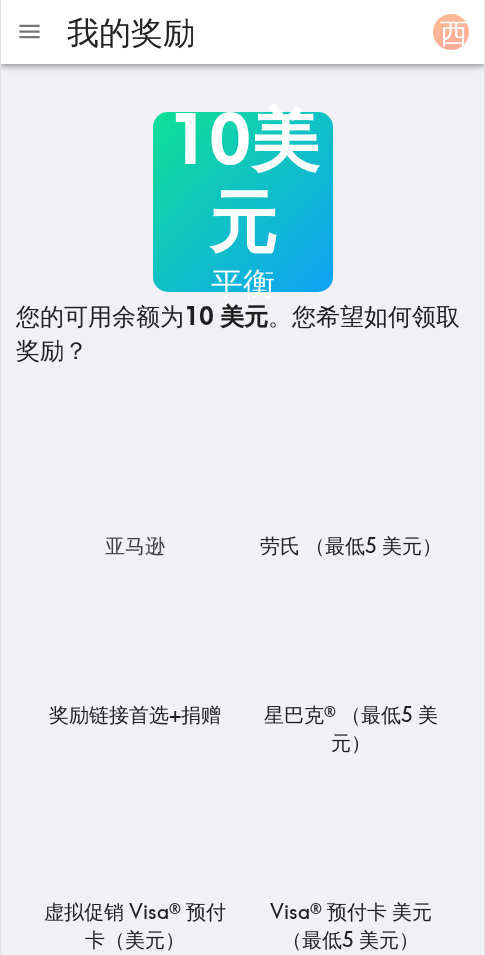click at bounding box center [135, 469] 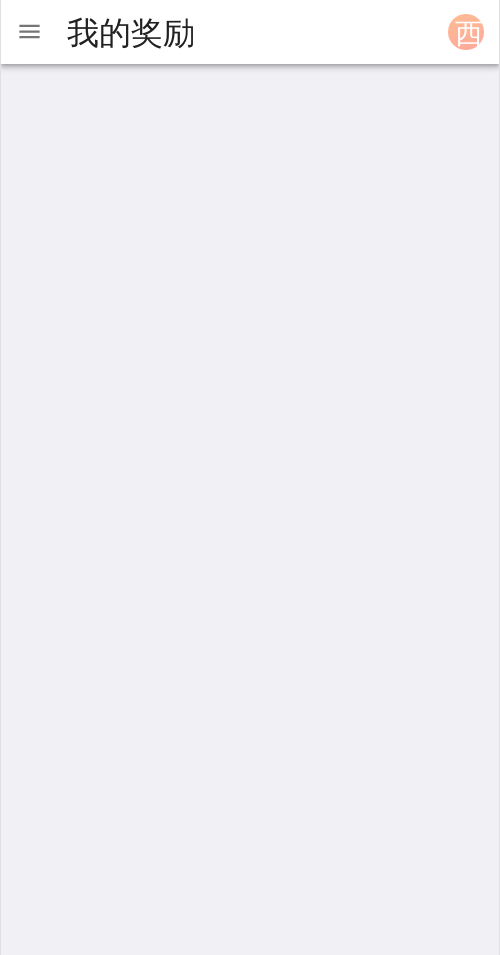 click 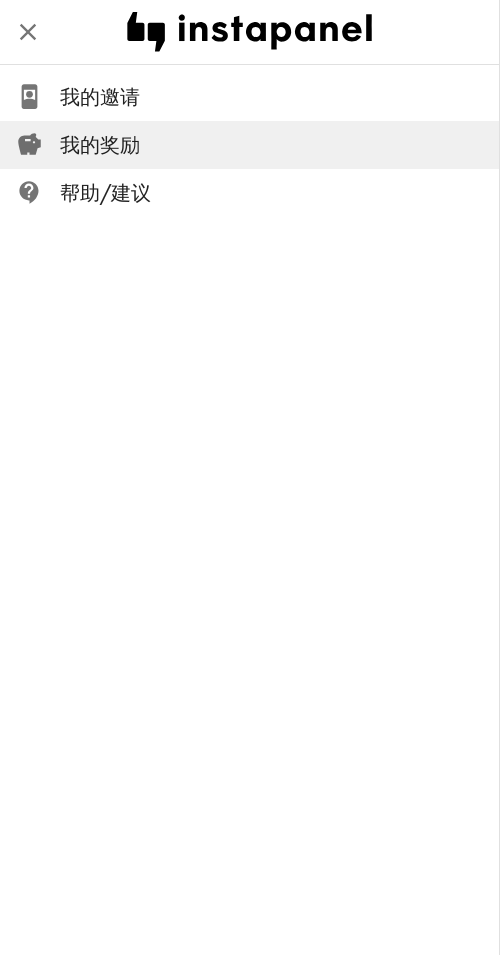 click on "我的奖励" at bounding box center [279, 145] 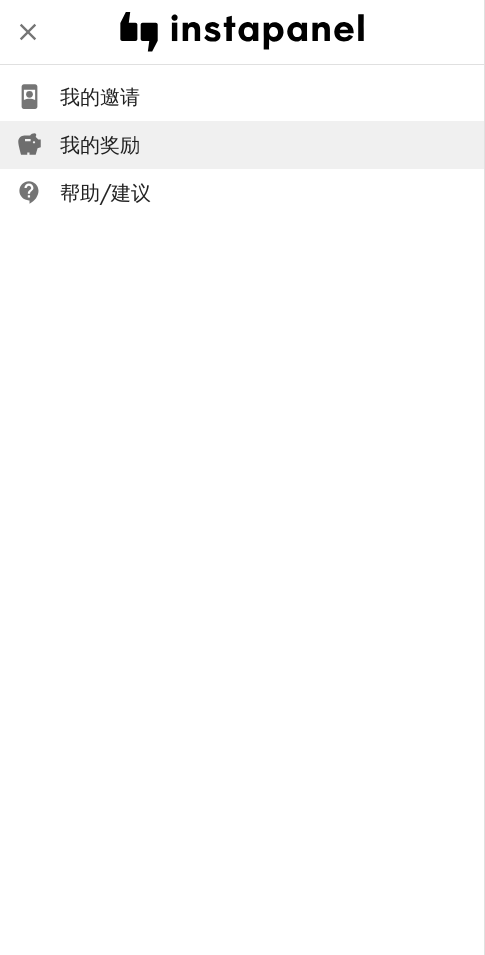 drag, startPoint x: 97, startPoint y: 145, endPoint x: 138, endPoint y: 151, distance: 41.4367 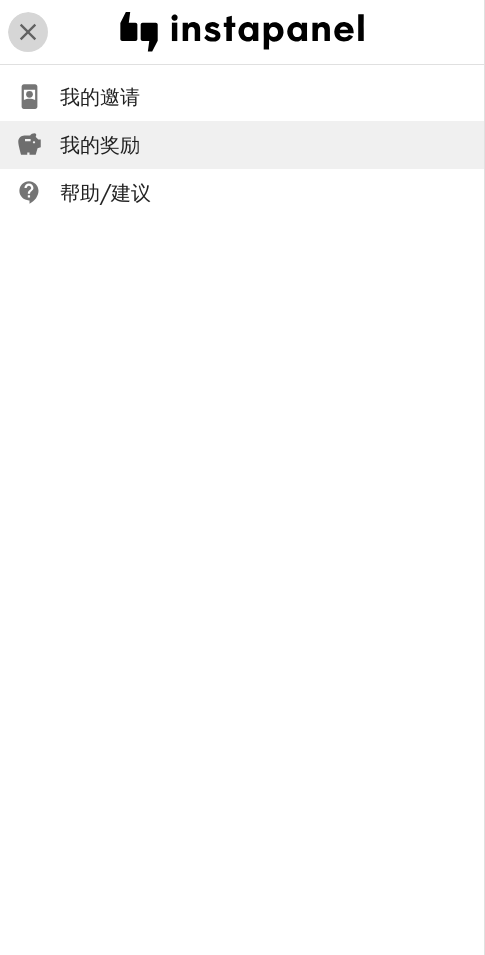 click 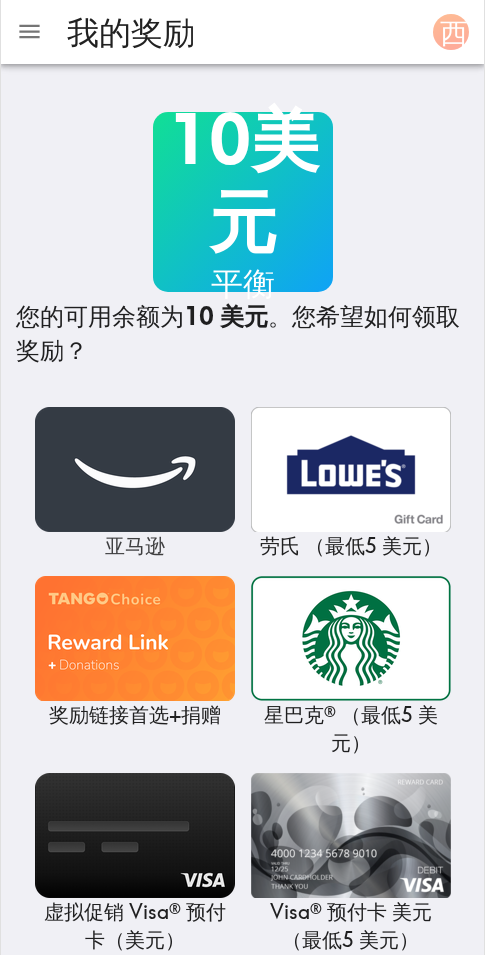 click at bounding box center [135, 469] 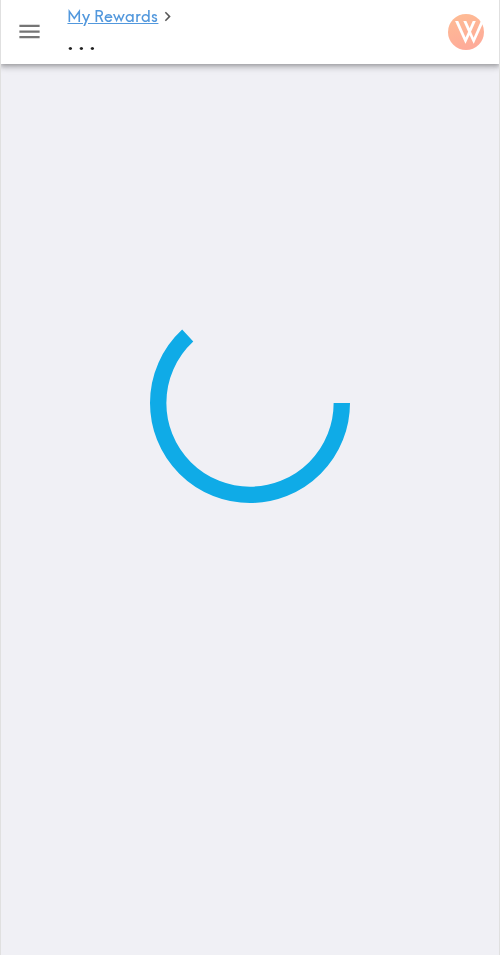 scroll, scrollTop: 0, scrollLeft: 0, axis: both 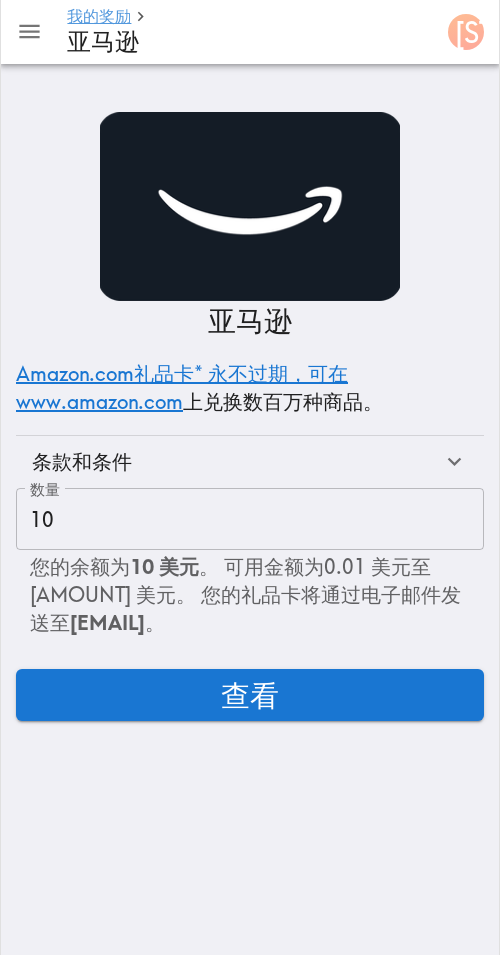 click 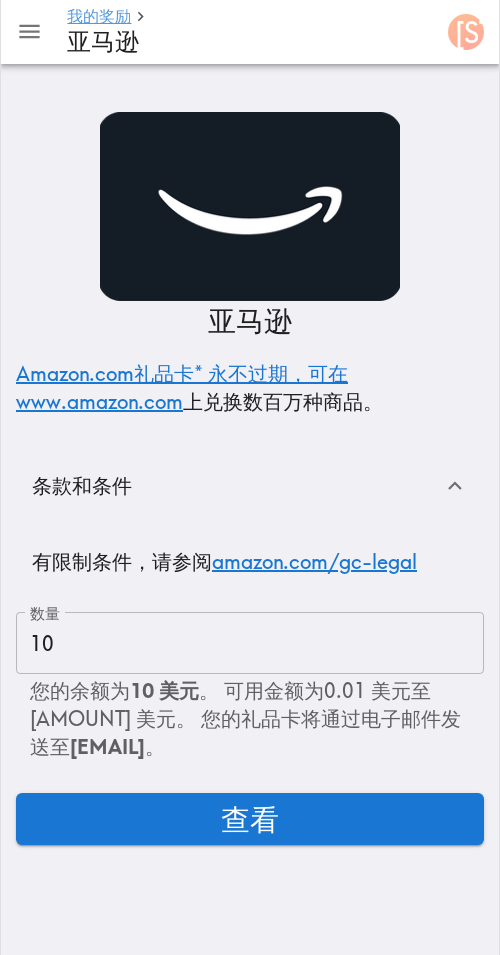 click 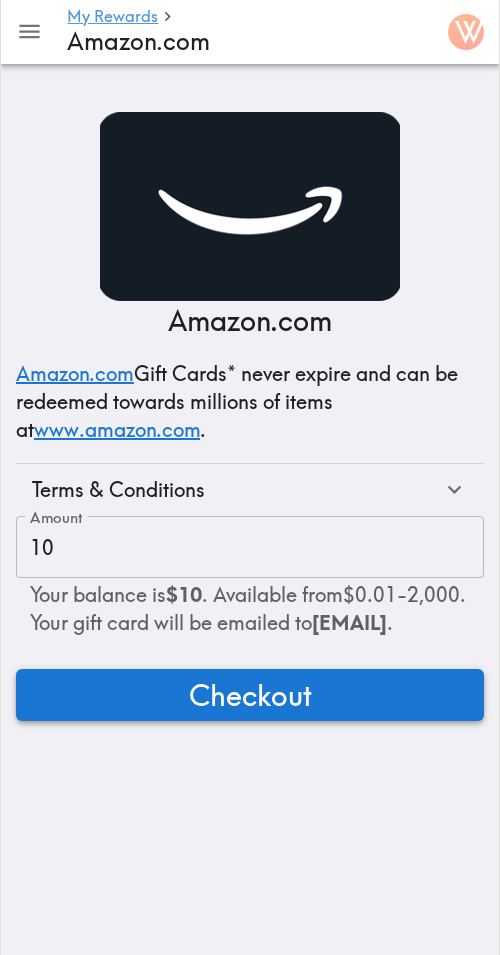 click on "Checkout" at bounding box center (250, 695) 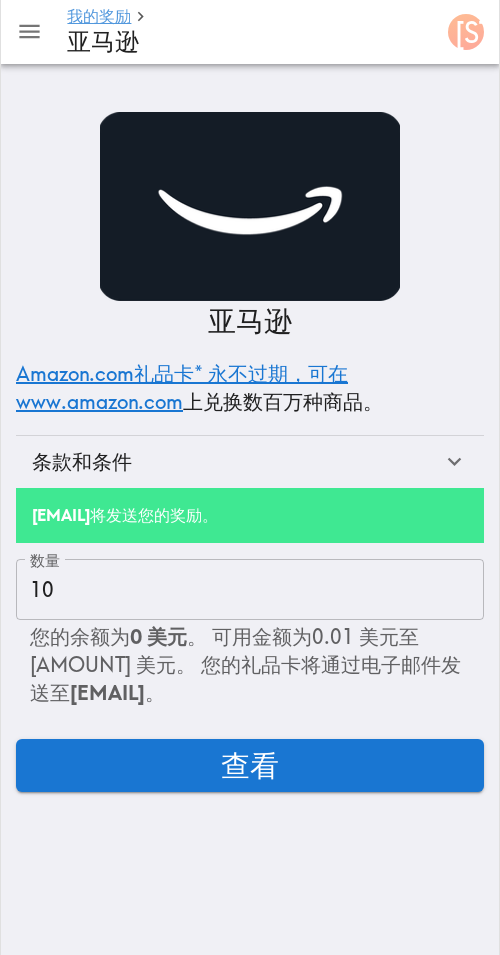 drag, startPoint x: 307, startPoint y: 761, endPoint x: 312, endPoint y: 746, distance: 15.811388 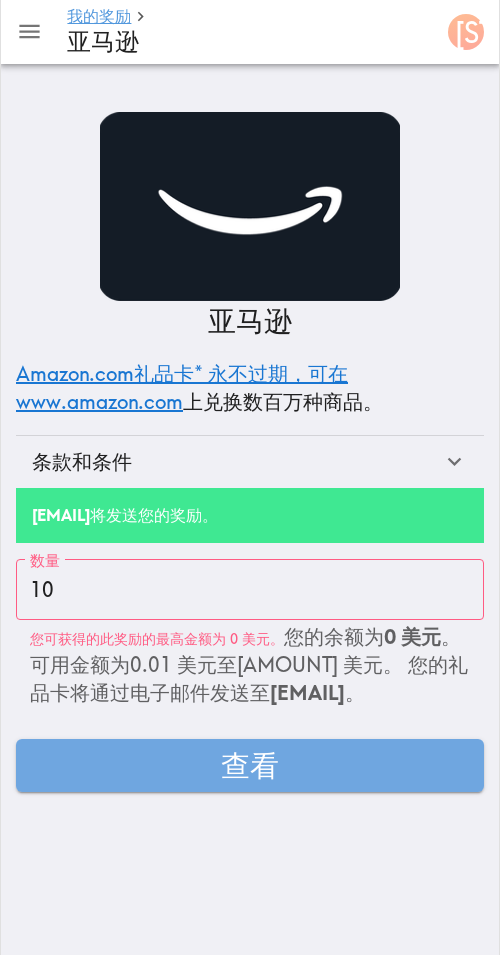 click on "亚马逊 Amazon.com礼品卡* 永不过期，可在 www.amazon.com  上兑换数百万种商品  。 条款和条件 有限制条件，请参阅  amazon.com/gc-legal" at bounding box center (250, 300) 